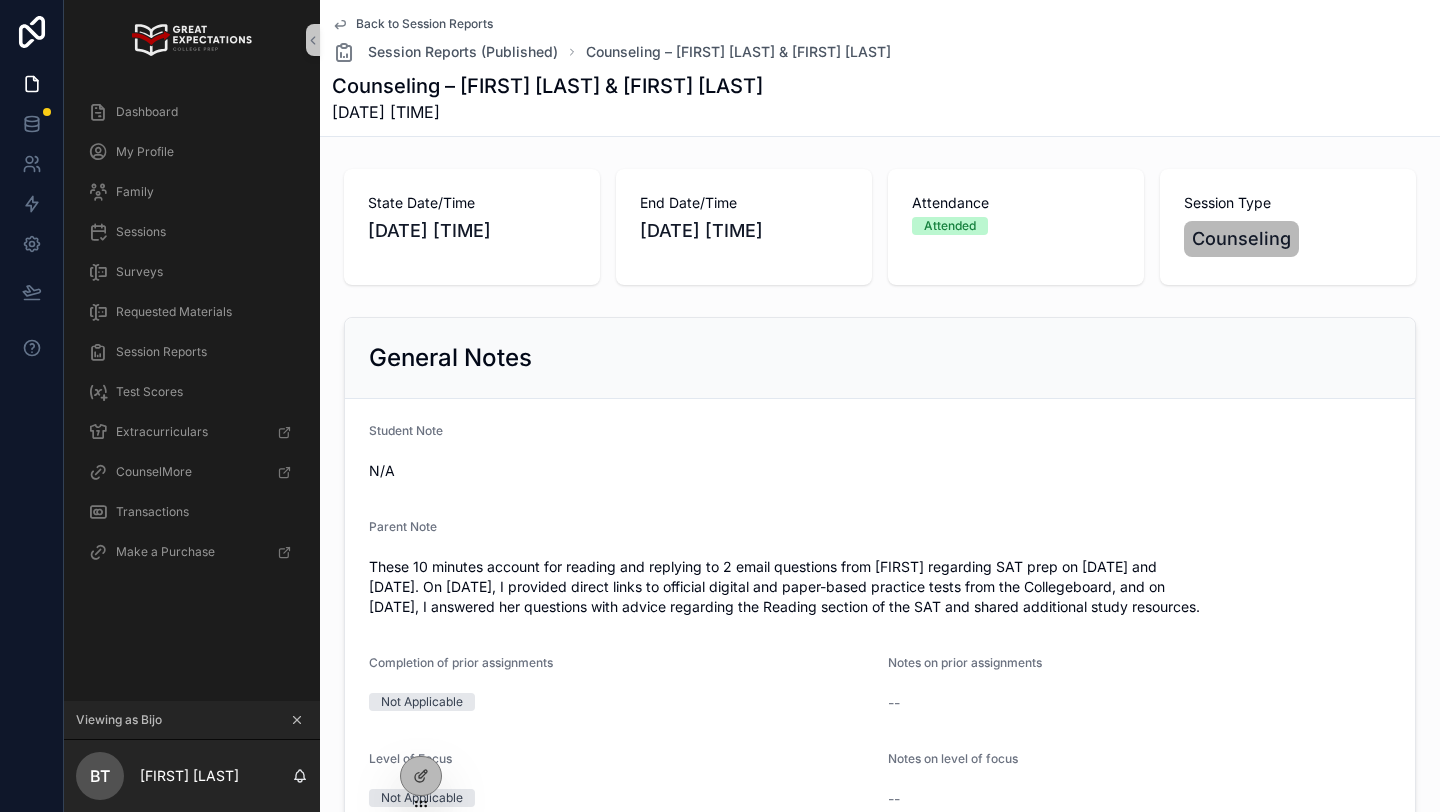 scroll, scrollTop: 0, scrollLeft: 0, axis: both 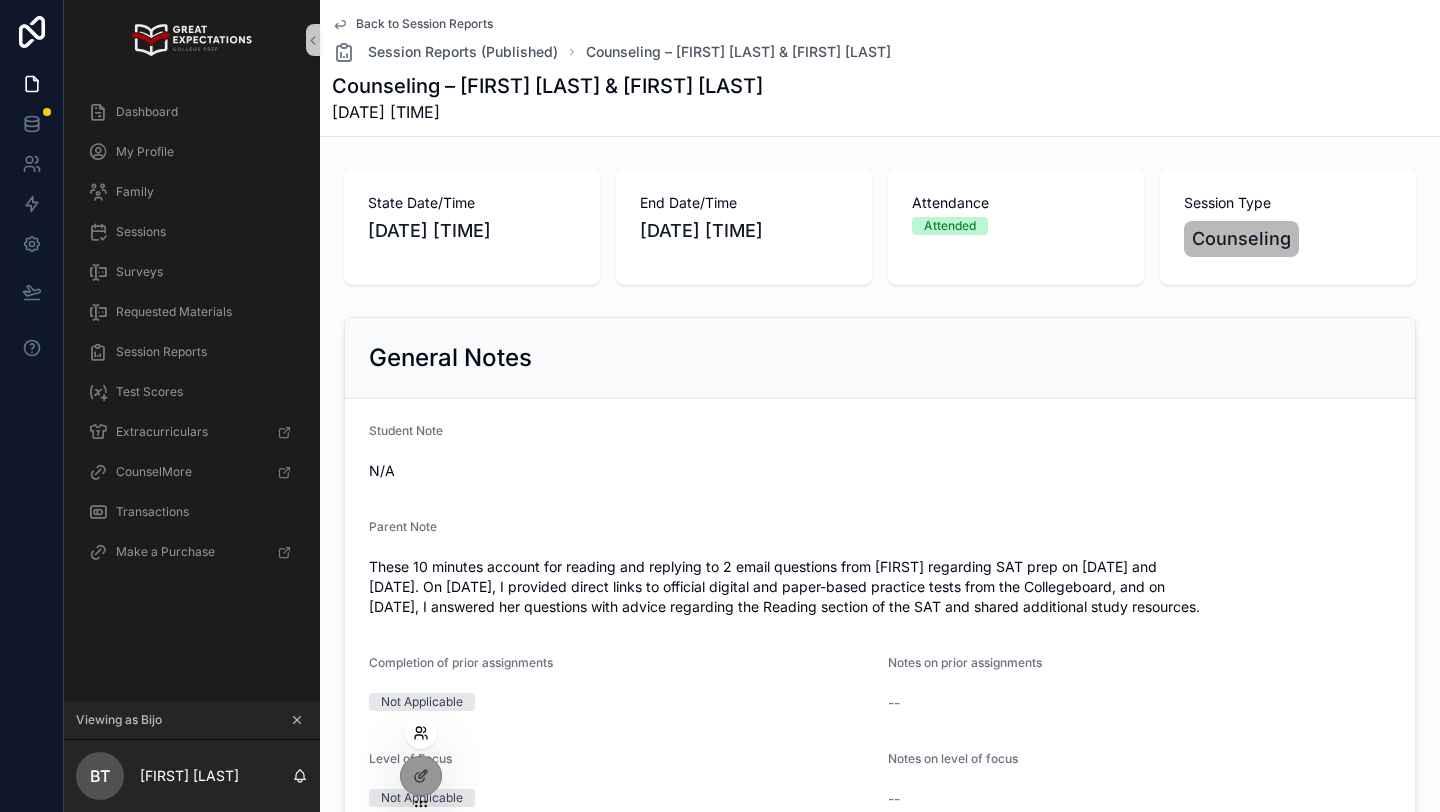 click 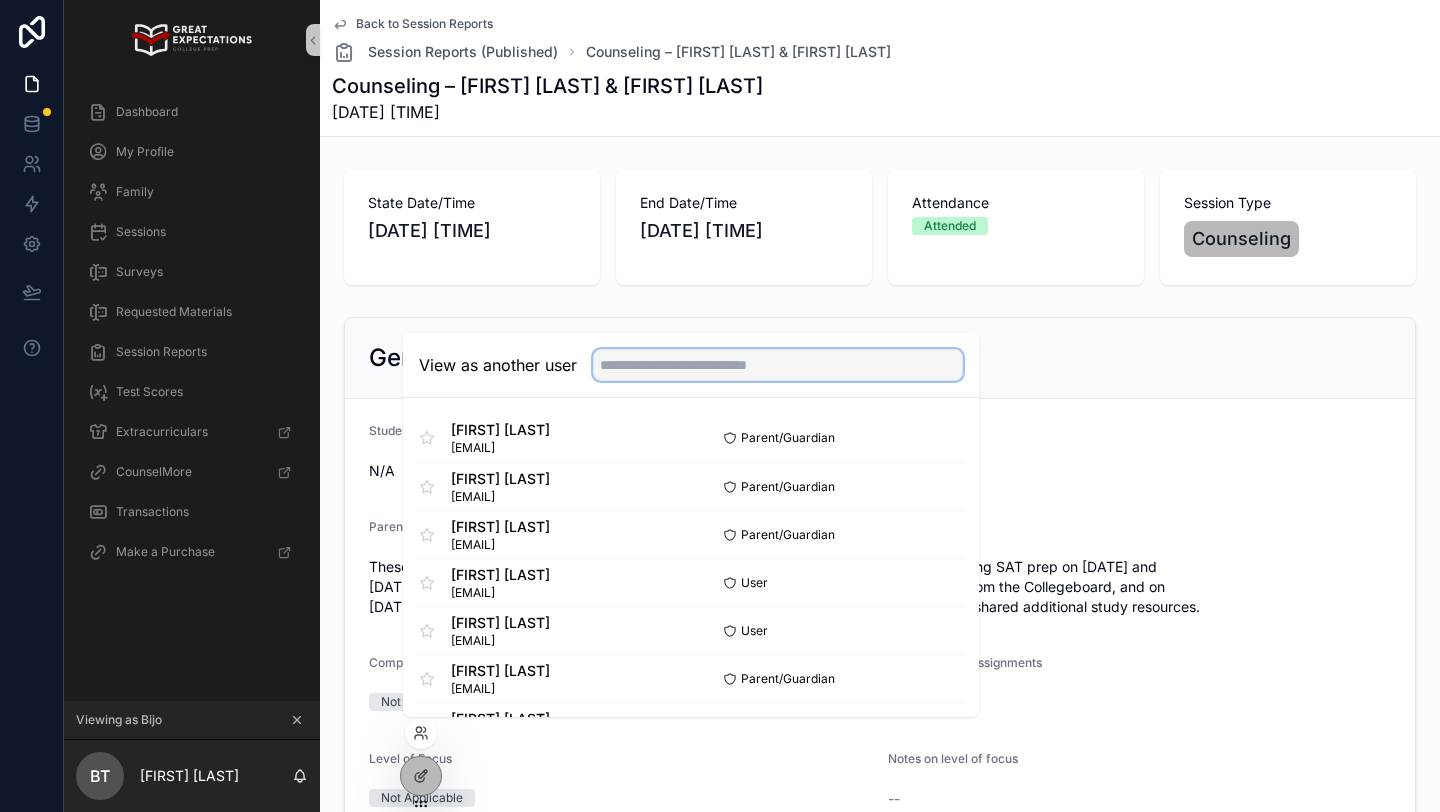 click at bounding box center (778, 365) 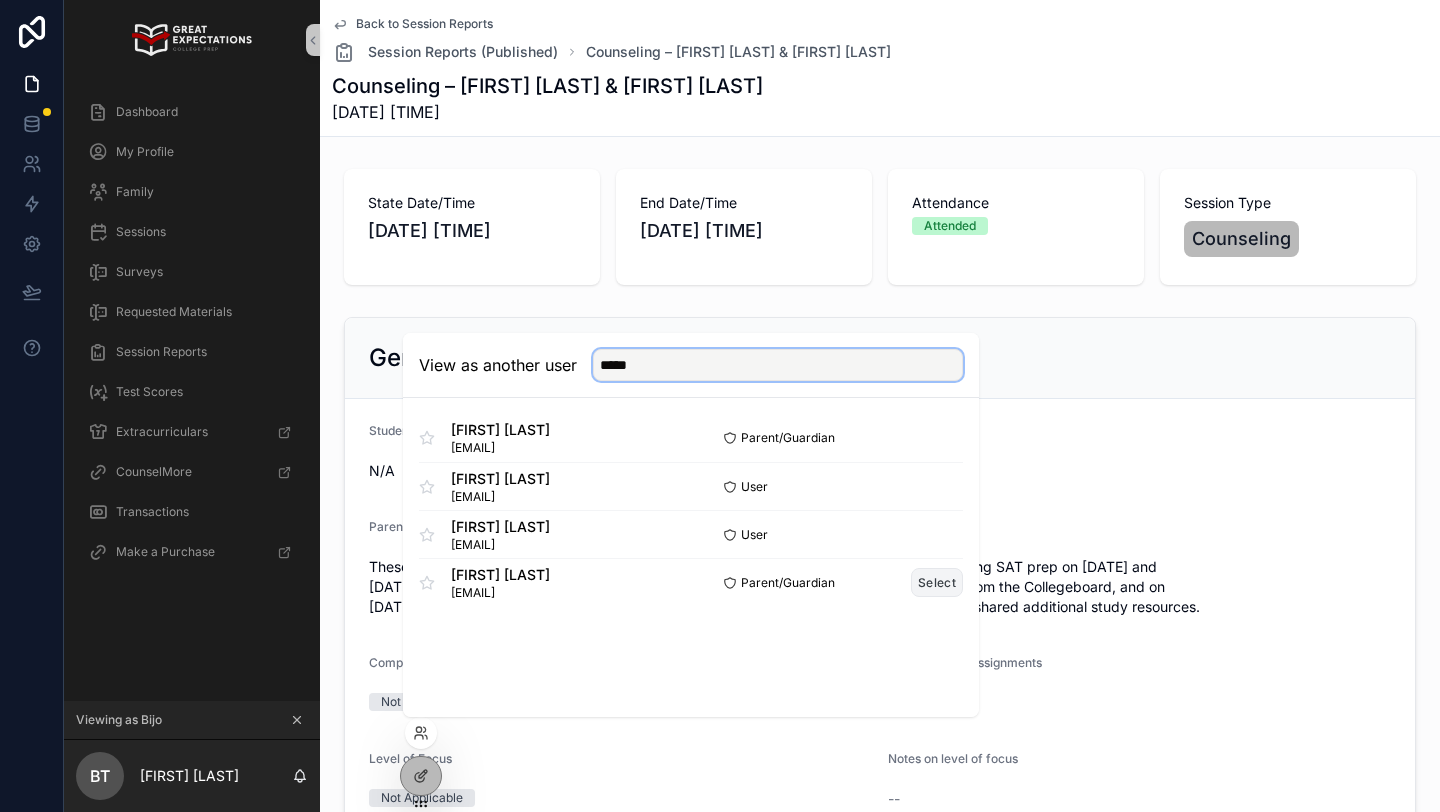 type on "*****" 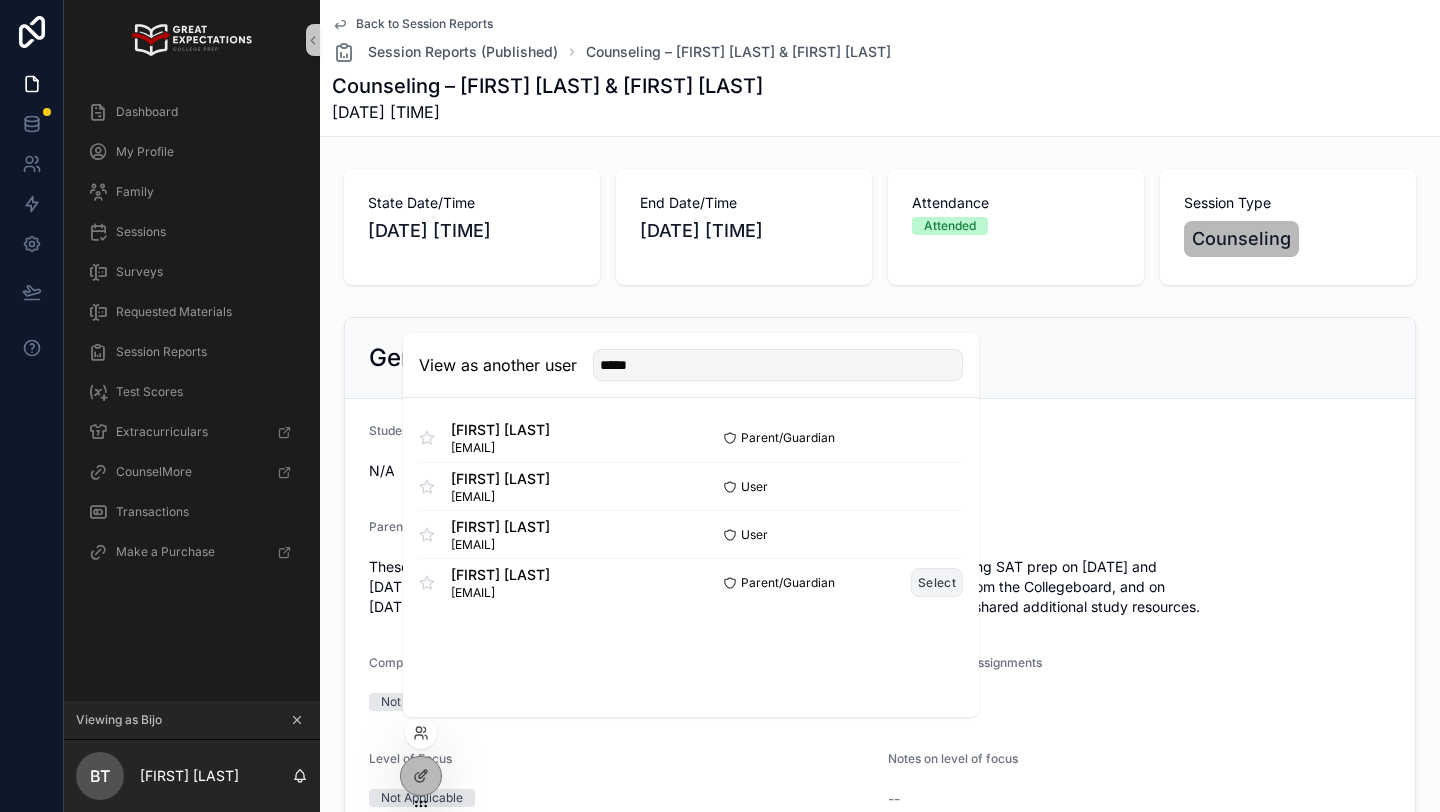 click on "Select" at bounding box center (937, 582) 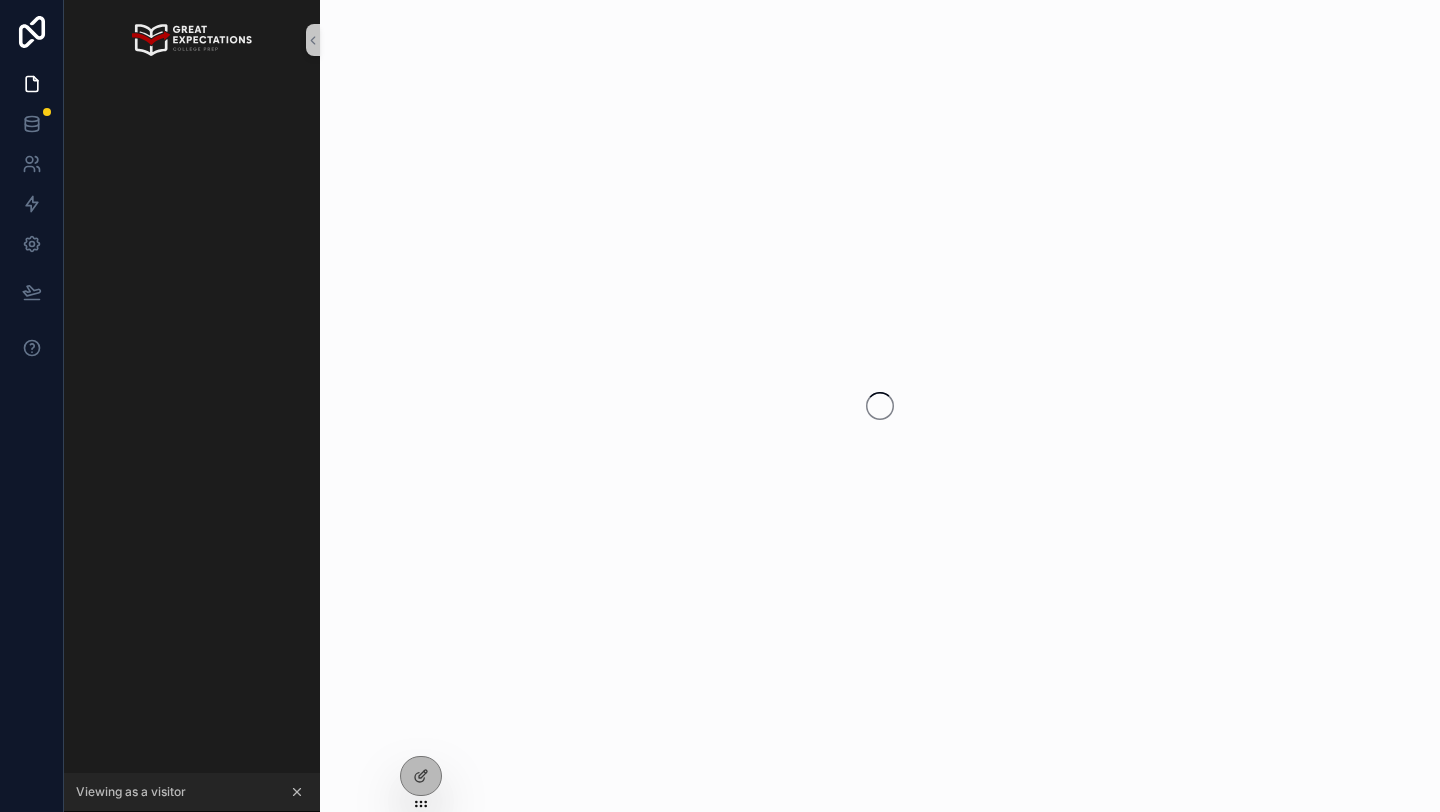 scroll, scrollTop: 0, scrollLeft: 0, axis: both 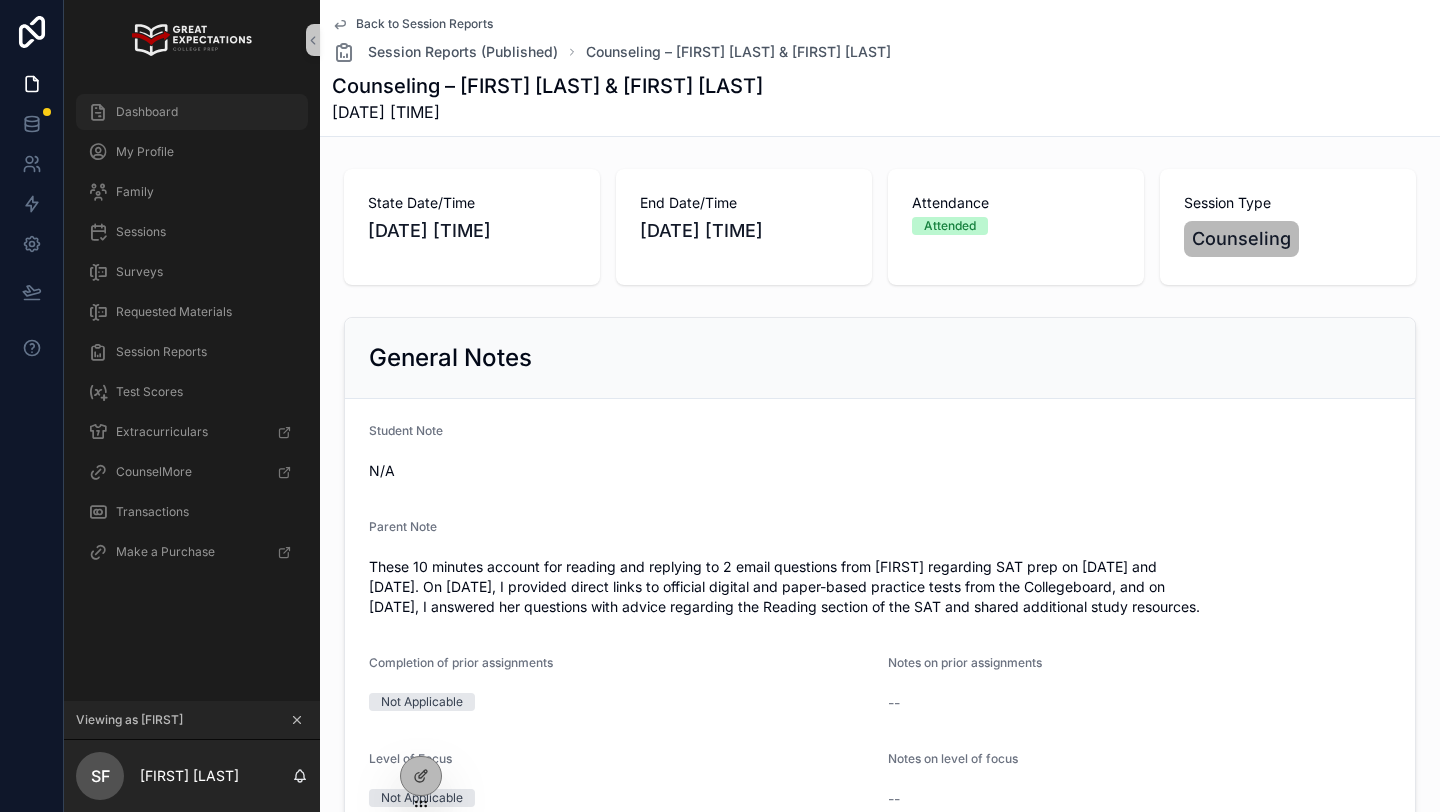 click on "Dashboard" at bounding box center (192, 112) 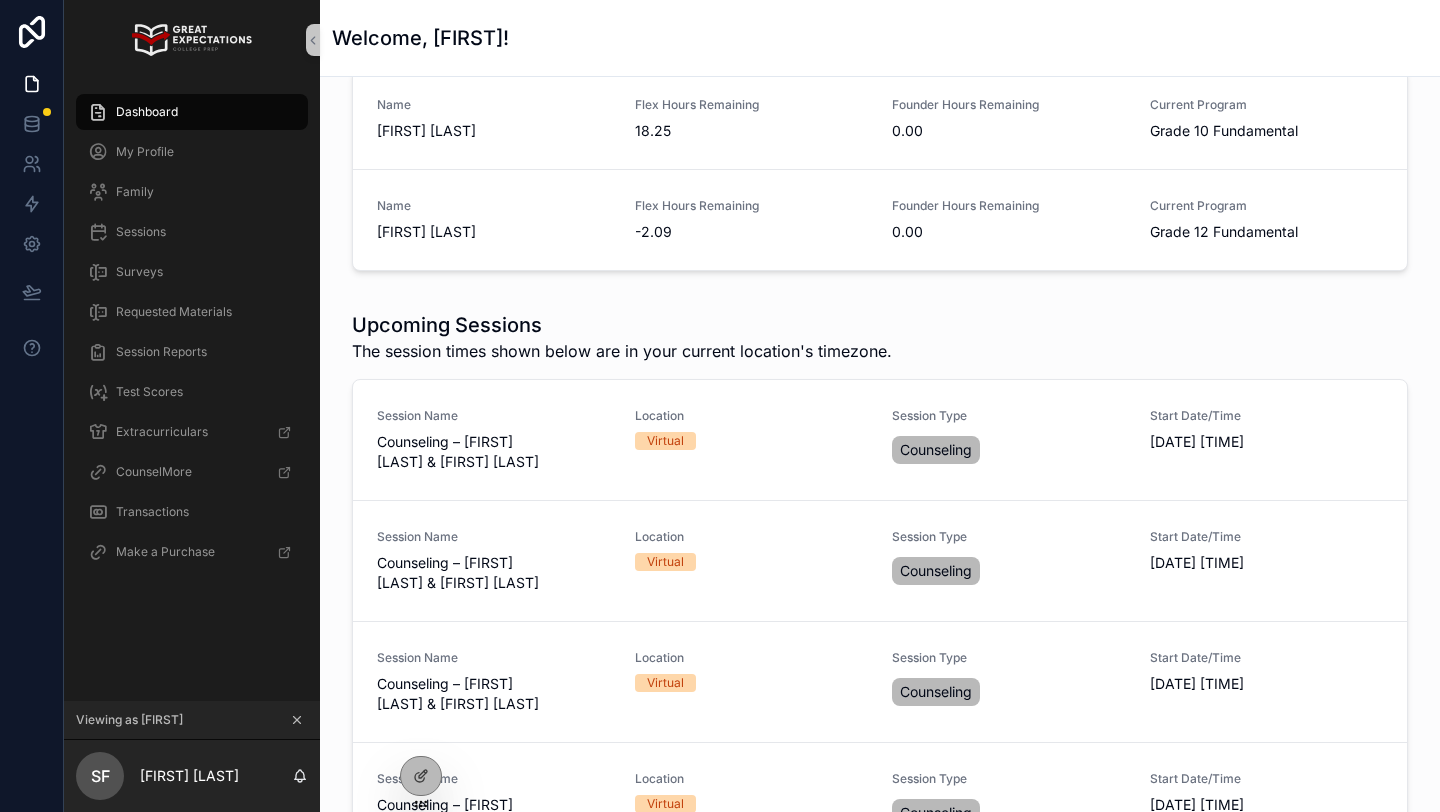 scroll, scrollTop: 181, scrollLeft: 0, axis: vertical 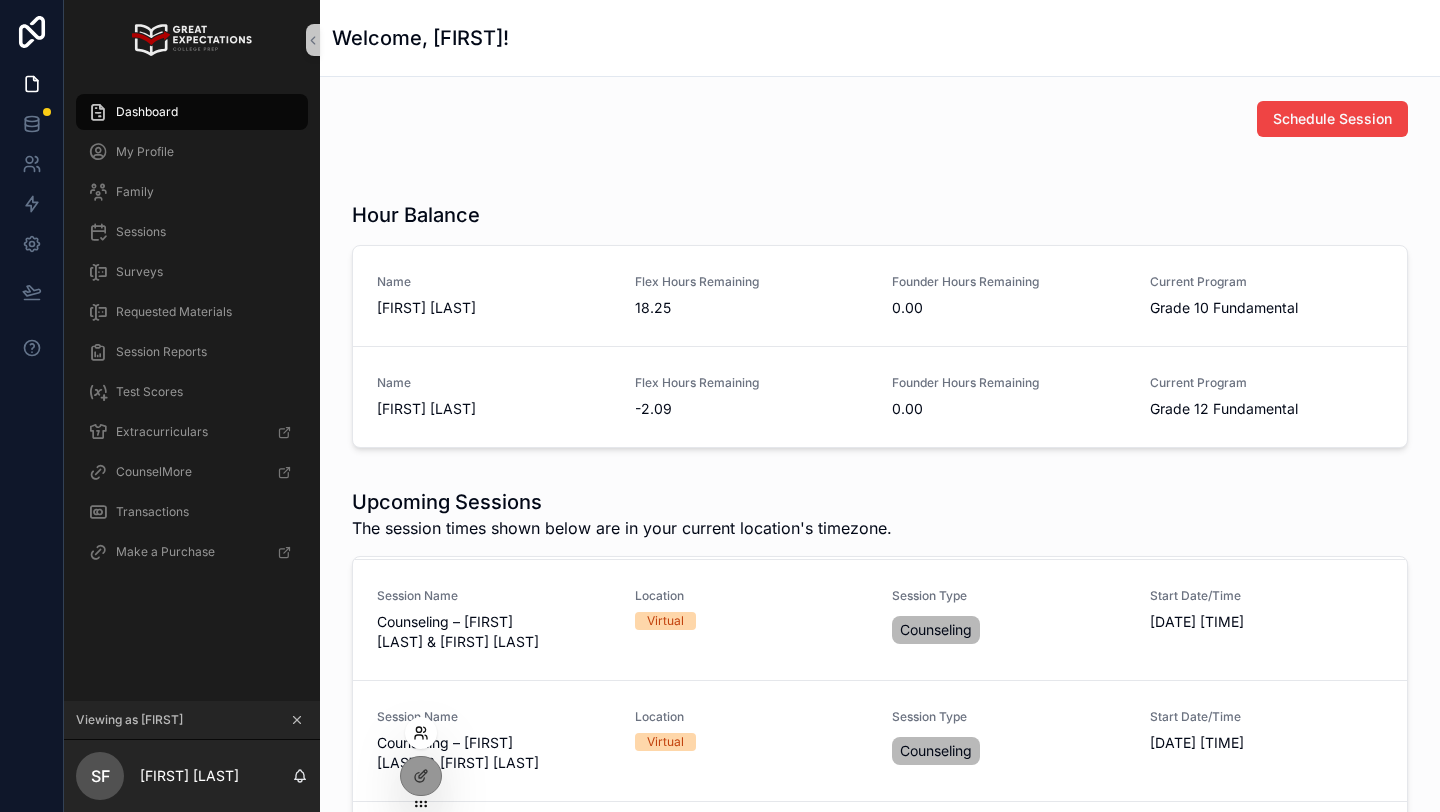 click 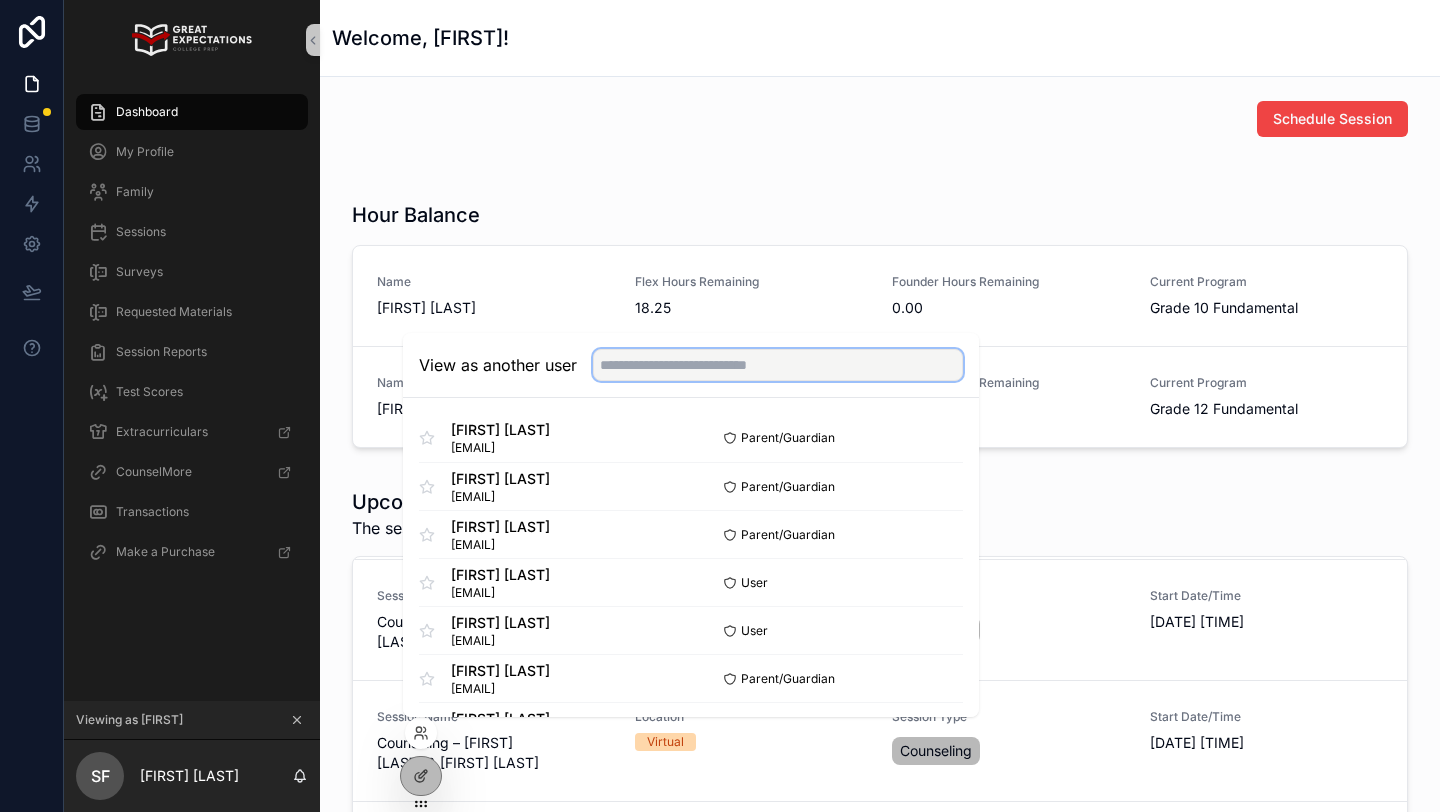 click at bounding box center [778, 365] 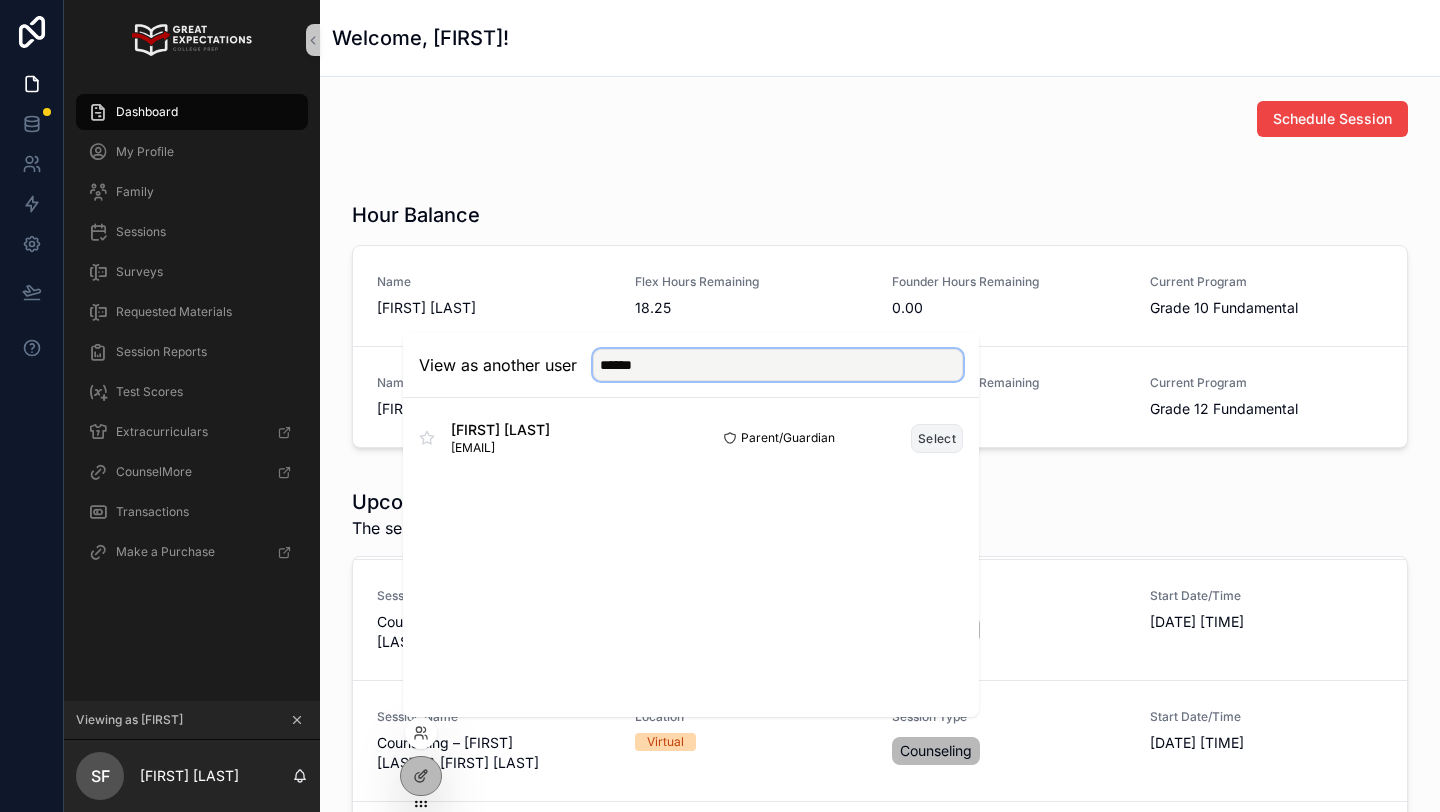 type on "******" 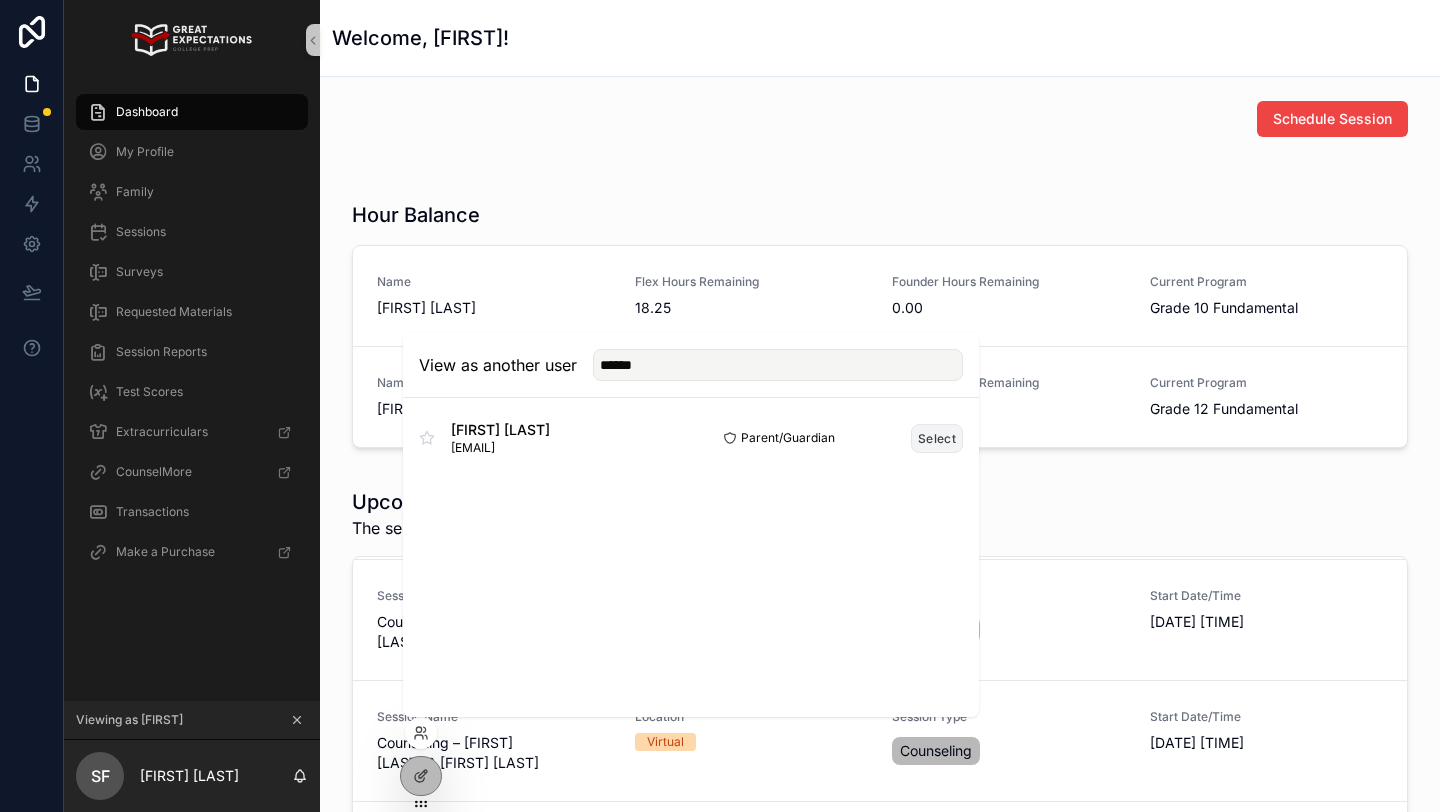 click on "Select" at bounding box center (937, 438) 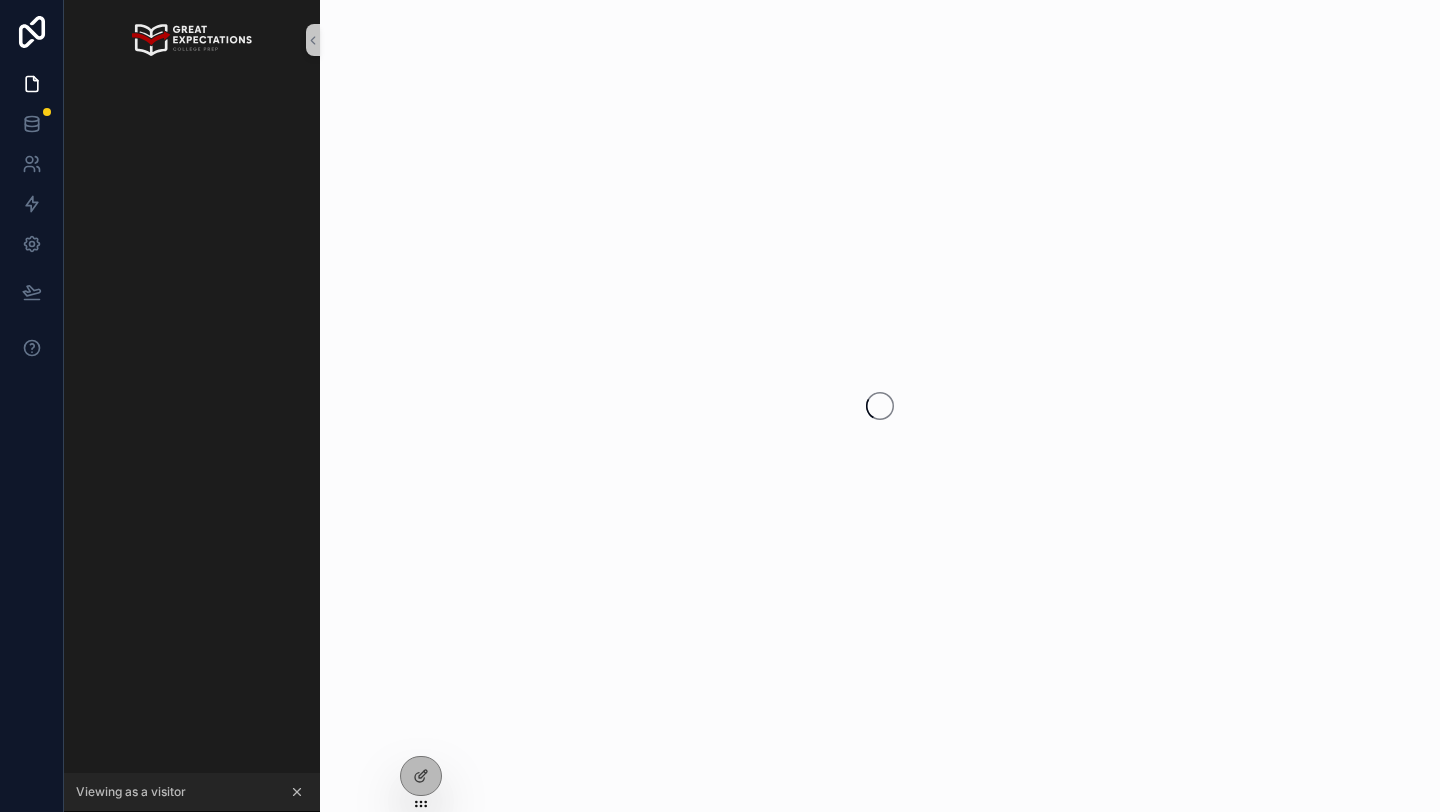 scroll, scrollTop: 0, scrollLeft: 0, axis: both 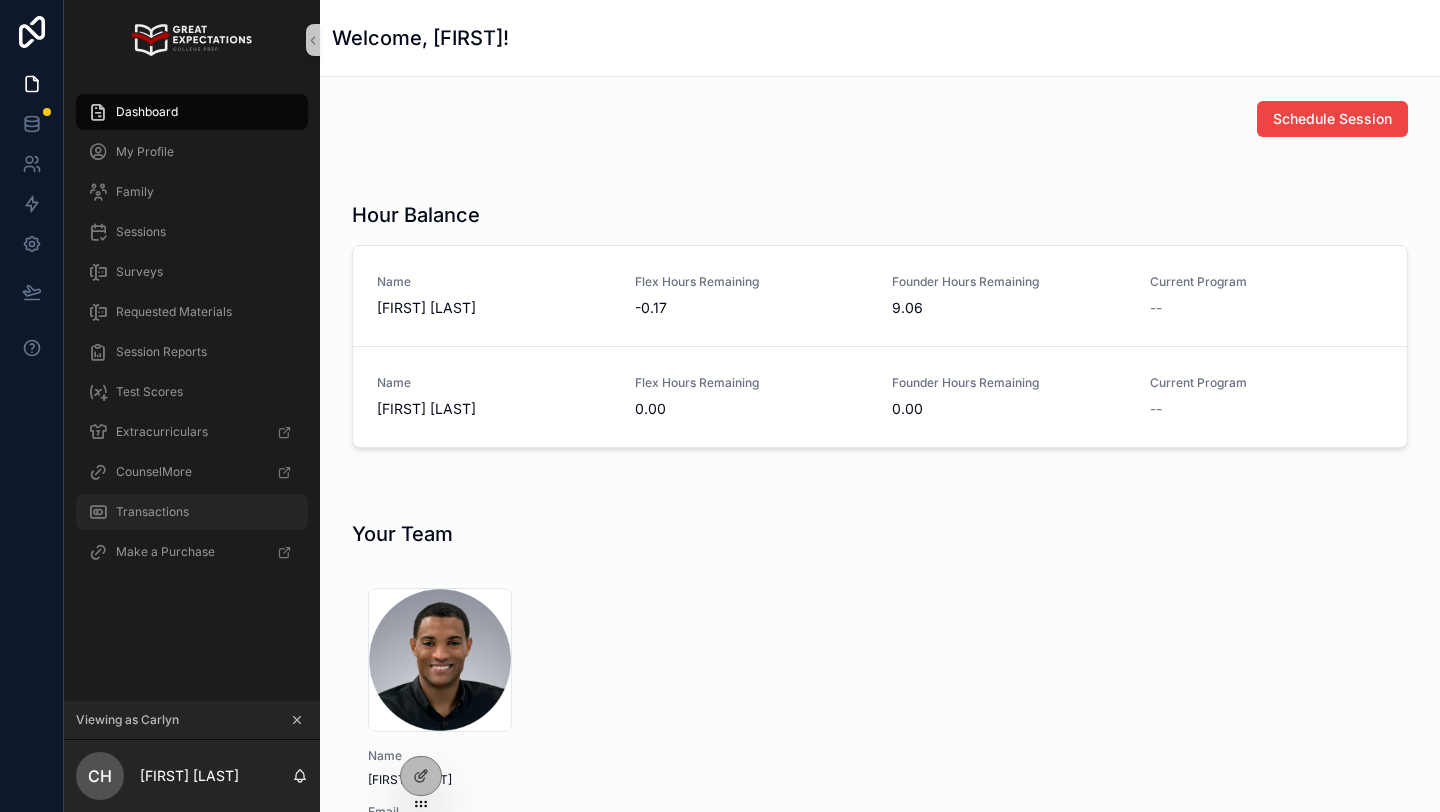 click on "Transactions" at bounding box center [152, 512] 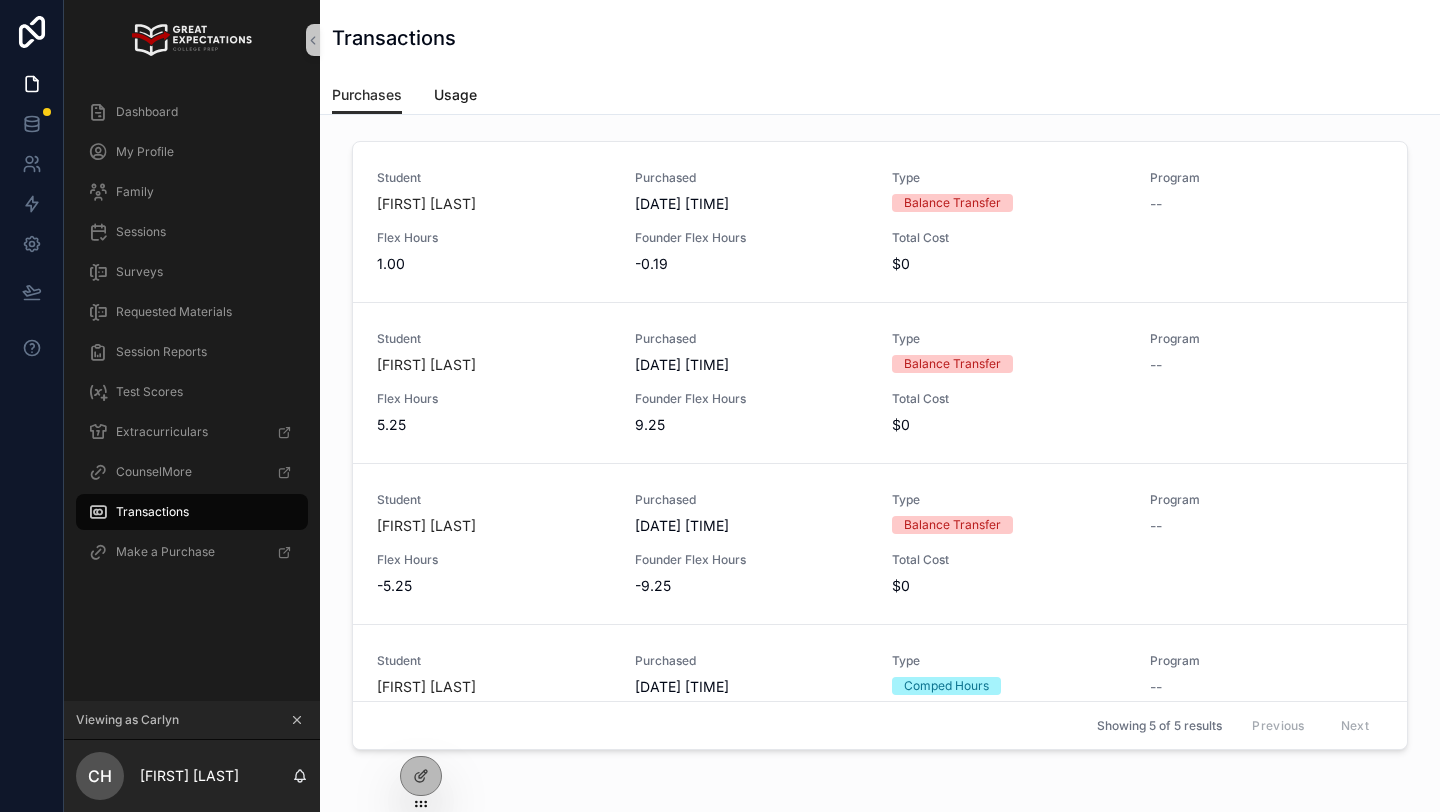 click on "Usage" at bounding box center [455, 97] 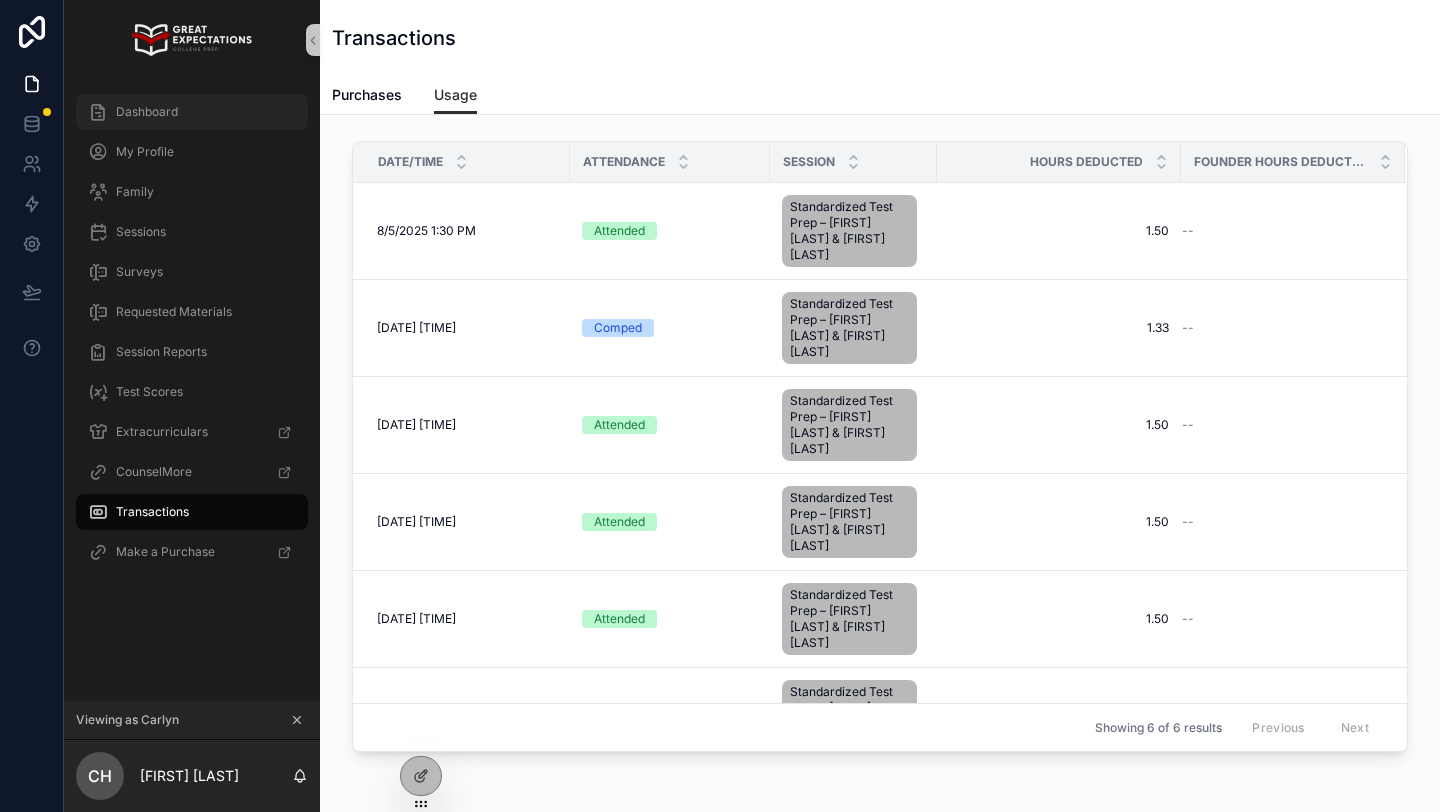 click on "Dashboard" at bounding box center (147, 112) 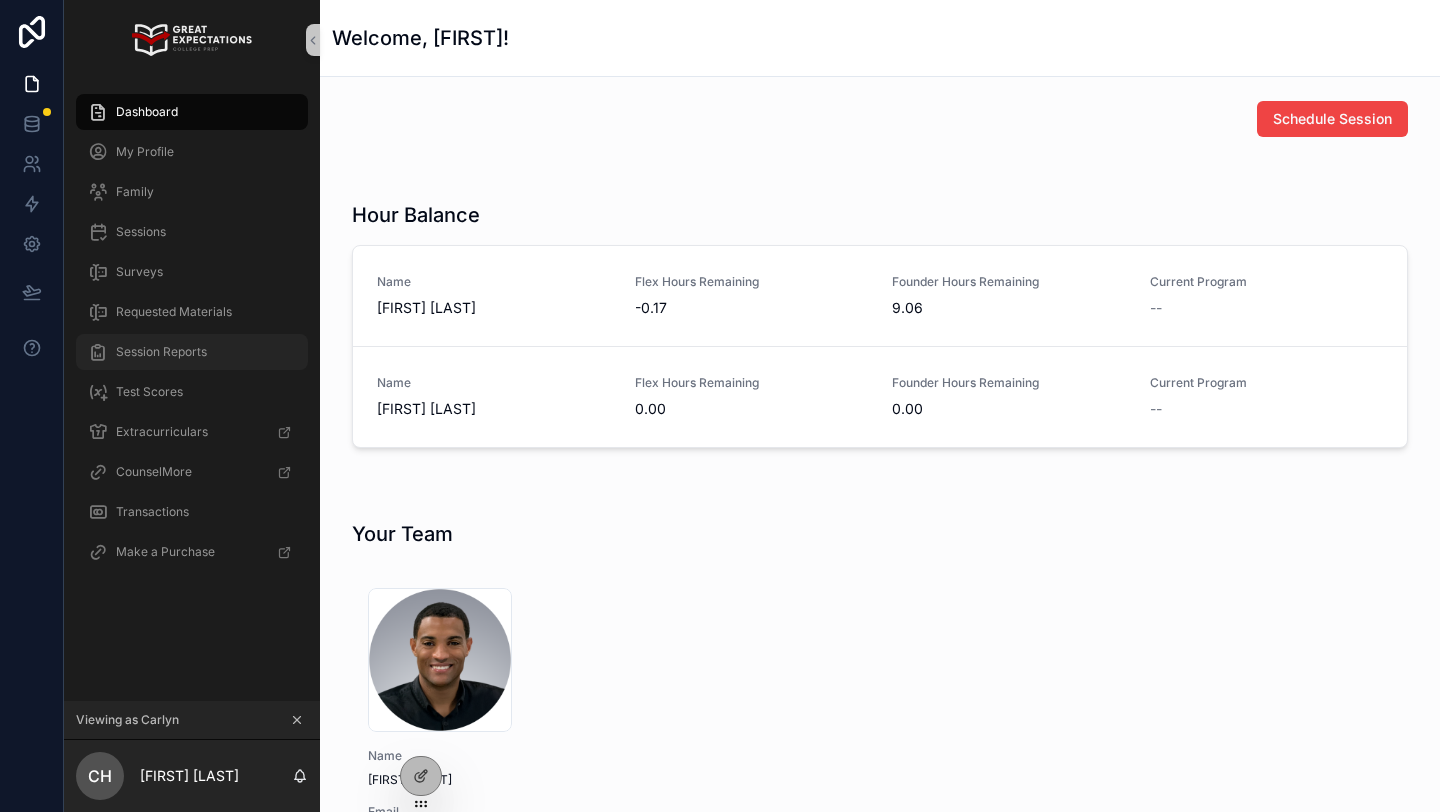 click on "Session Reports" at bounding box center (161, 352) 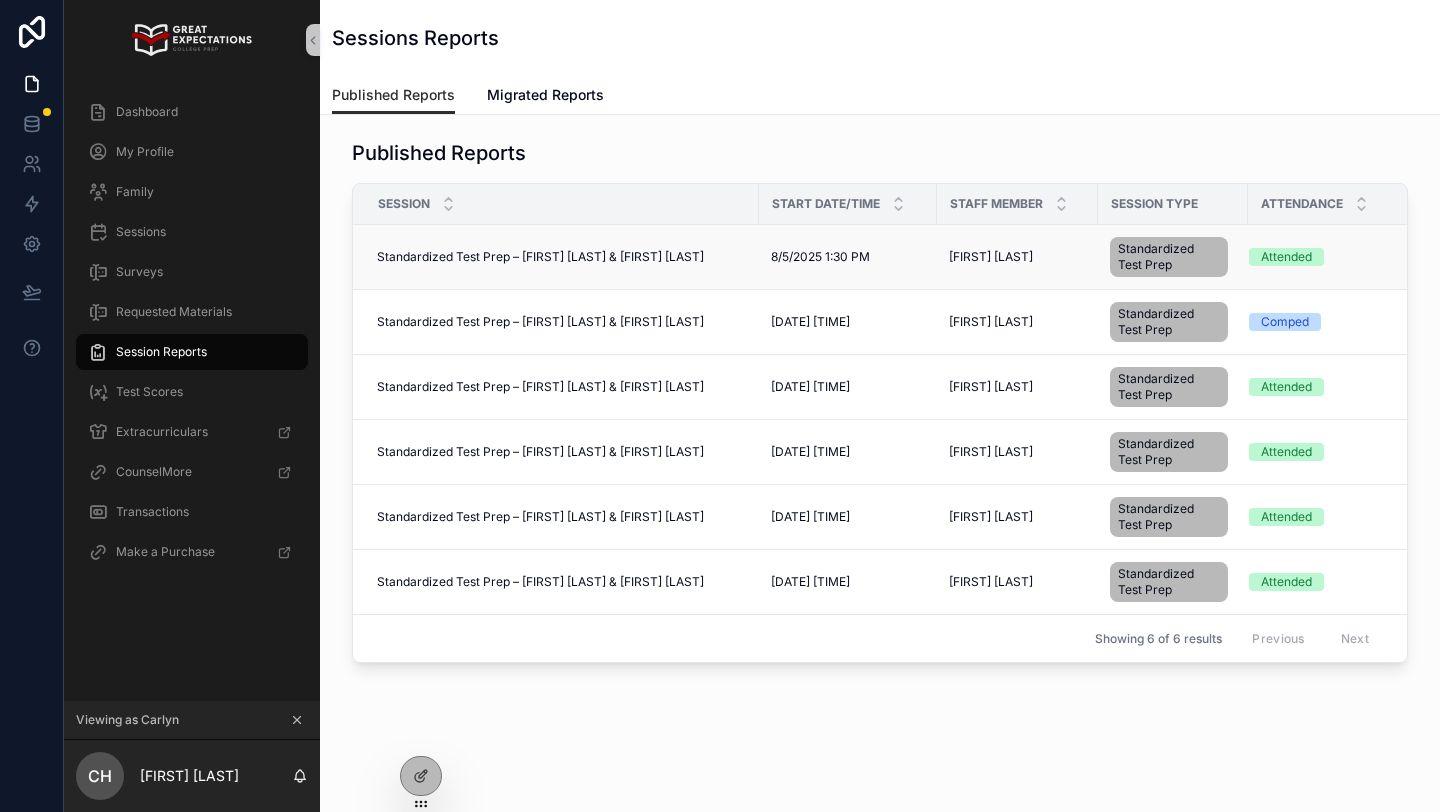 click on "Standardized Test Prep – Maurice Wright & Teddy Mandelbaum Standardized Test Prep – Maurice Wright & Teddy Mandelbaum" at bounding box center [556, 257] 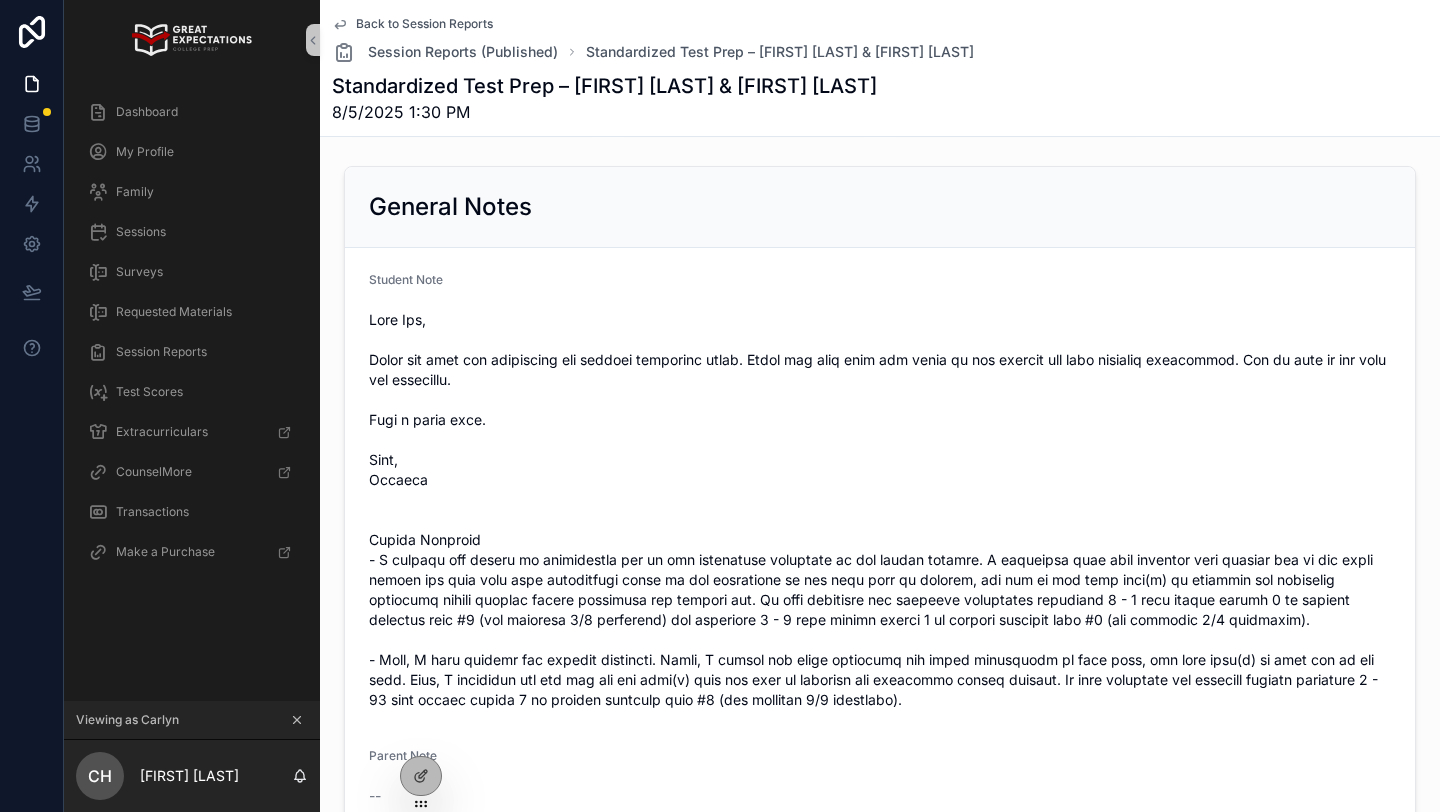 scroll, scrollTop: 0, scrollLeft: 0, axis: both 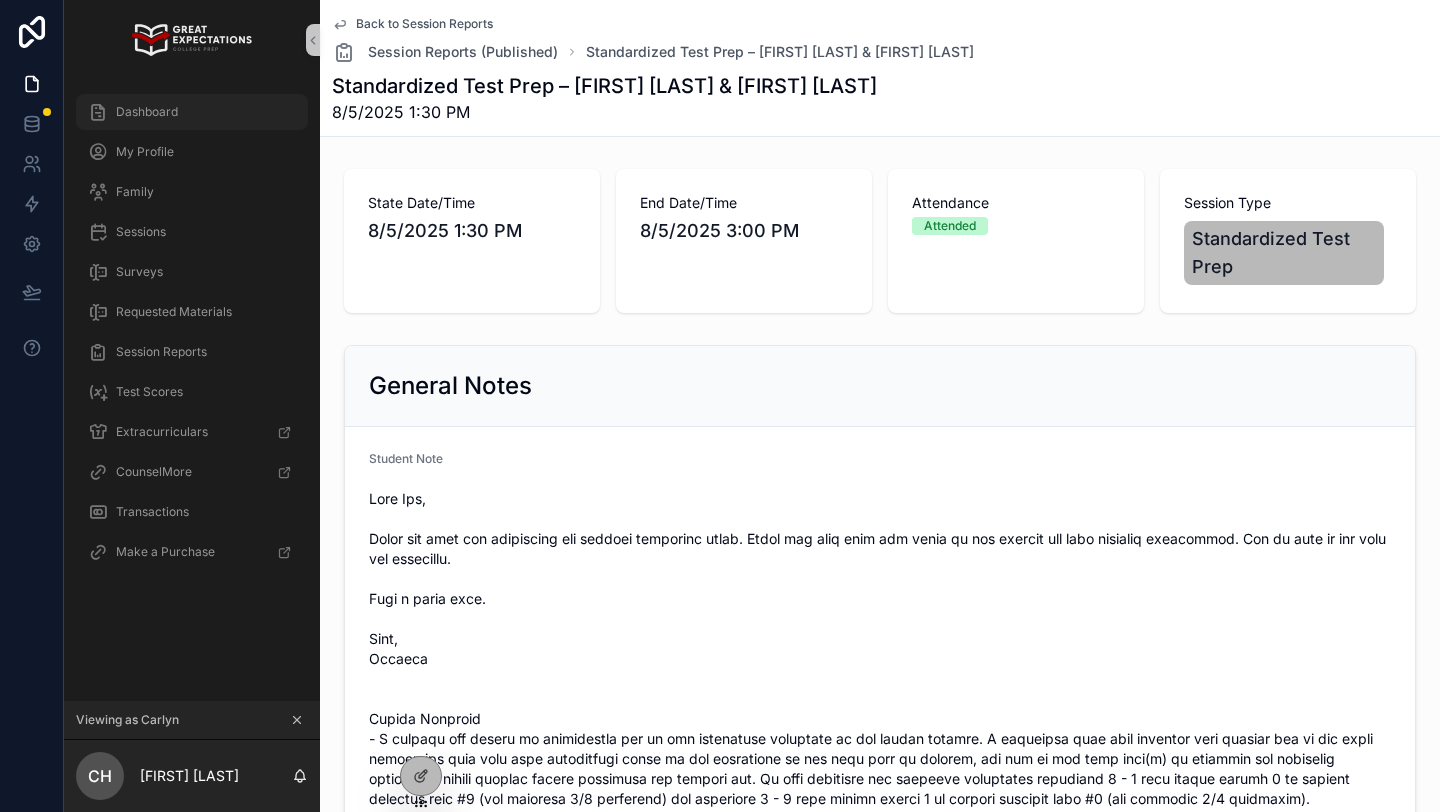 click on "Dashboard" at bounding box center (192, 112) 